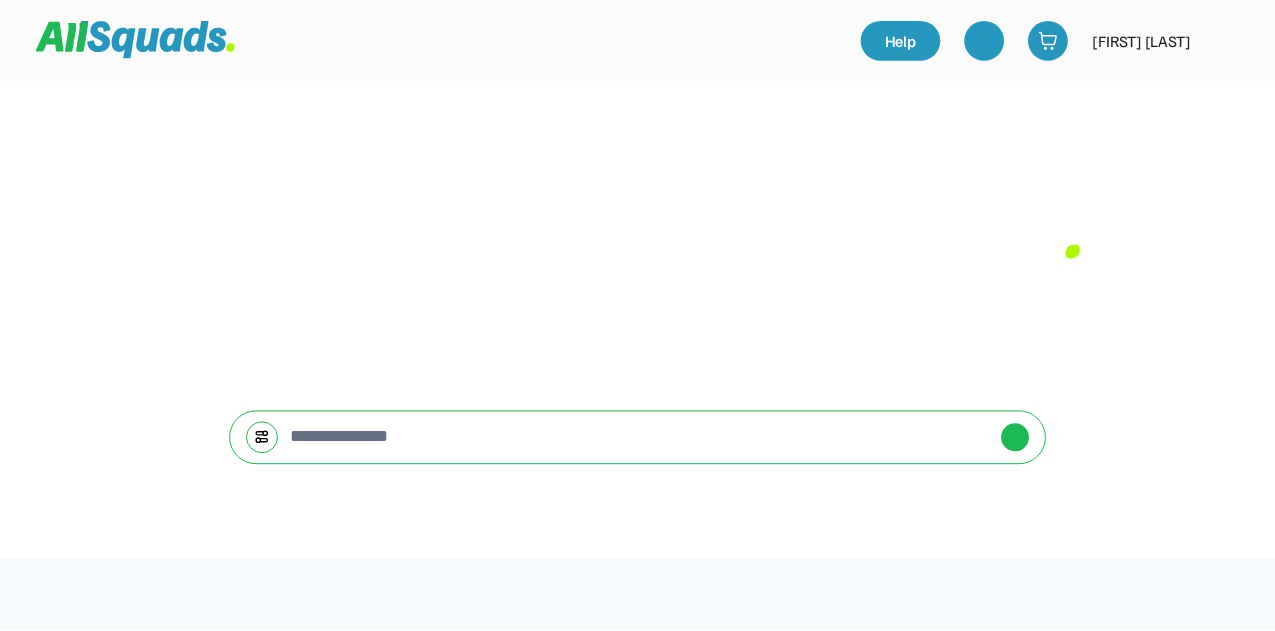 scroll, scrollTop: 0, scrollLeft: 0, axis: both 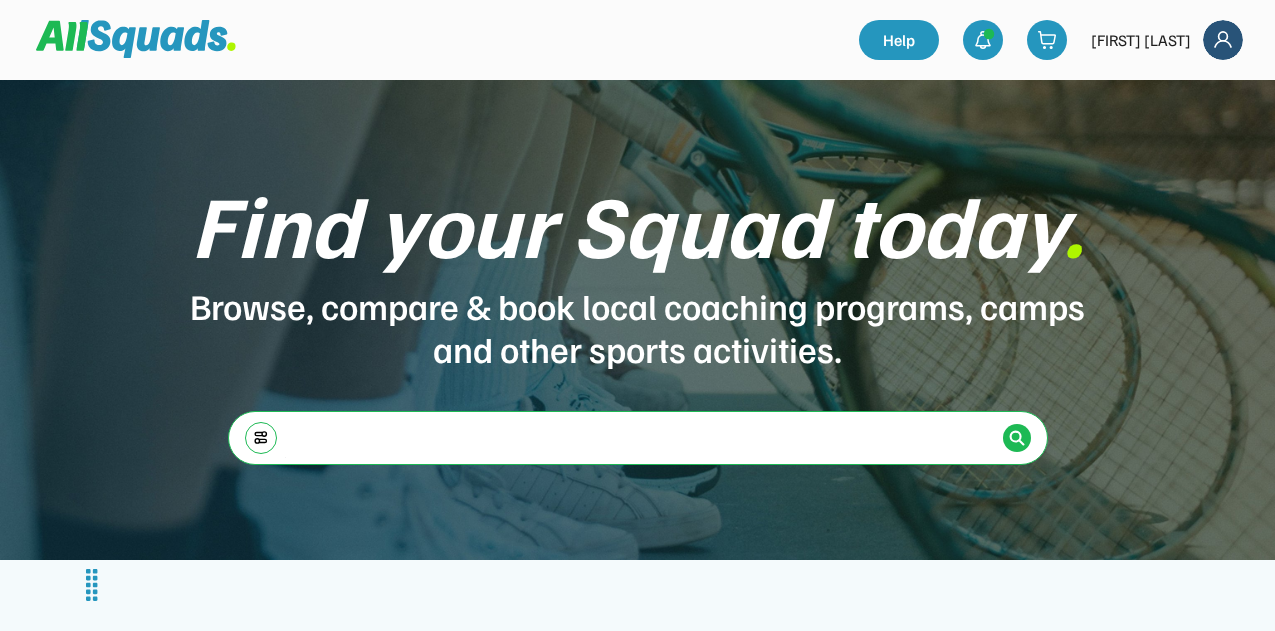 click at bounding box center (640, 437) 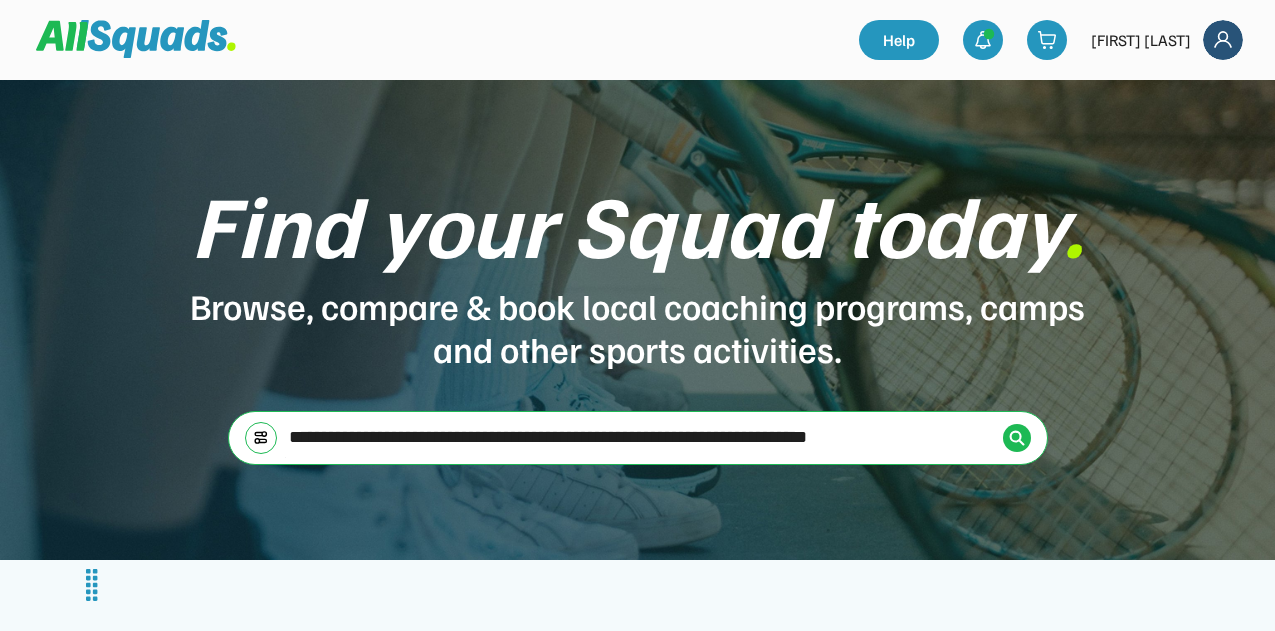 type on "**********" 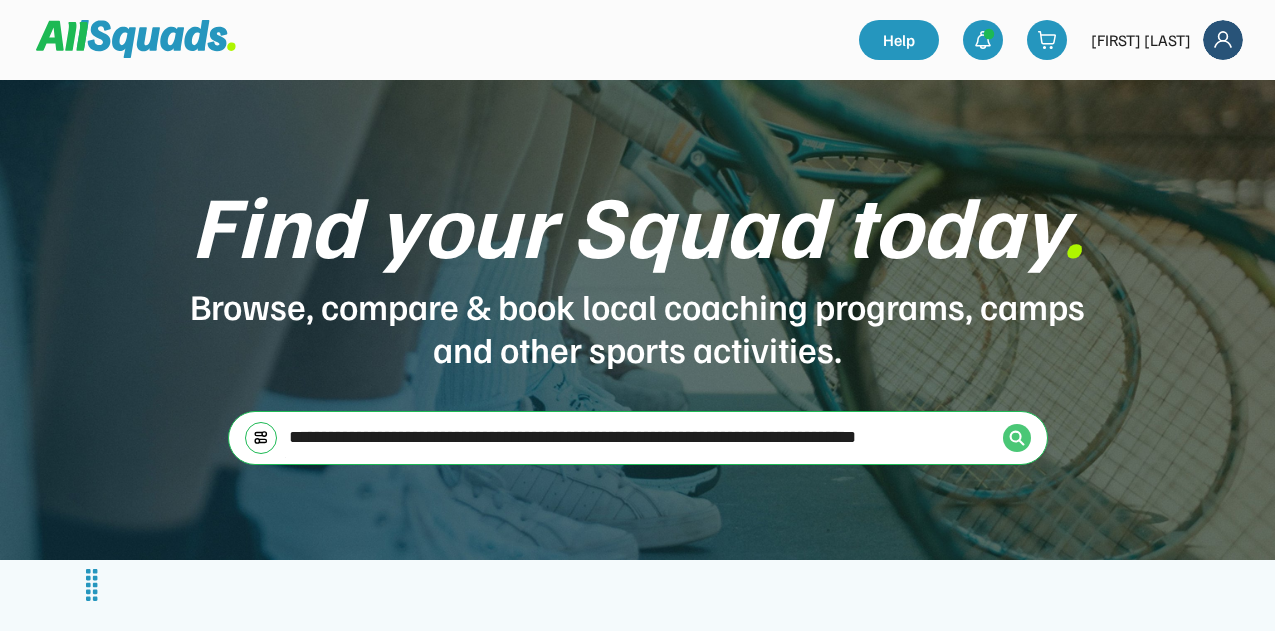 click at bounding box center [1017, 438] 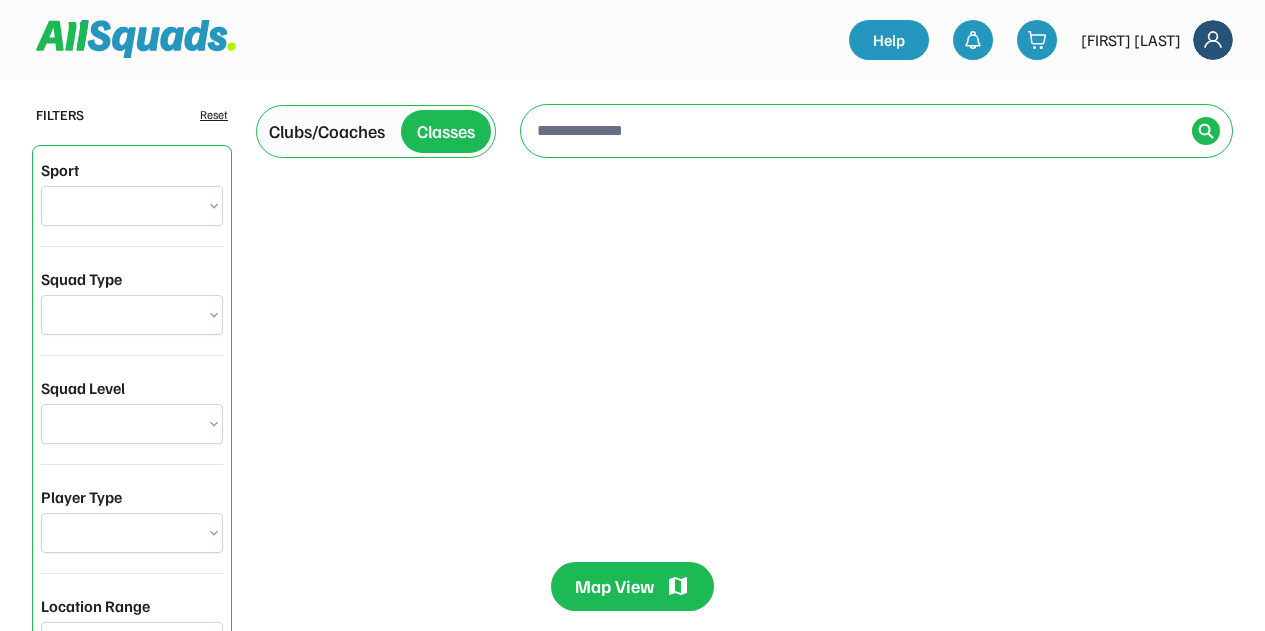 scroll, scrollTop: 0, scrollLeft: 0, axis: both 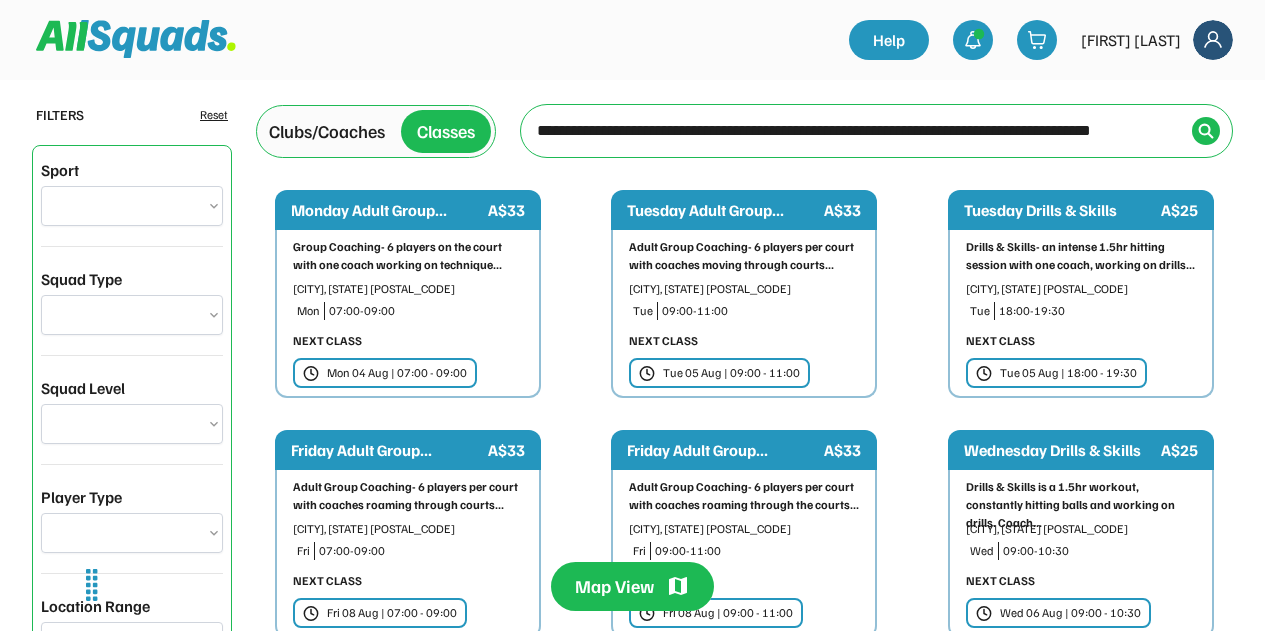click on "Tue 05 Aug | 18:00 - 19:30" at bounding box center [1068, 373] 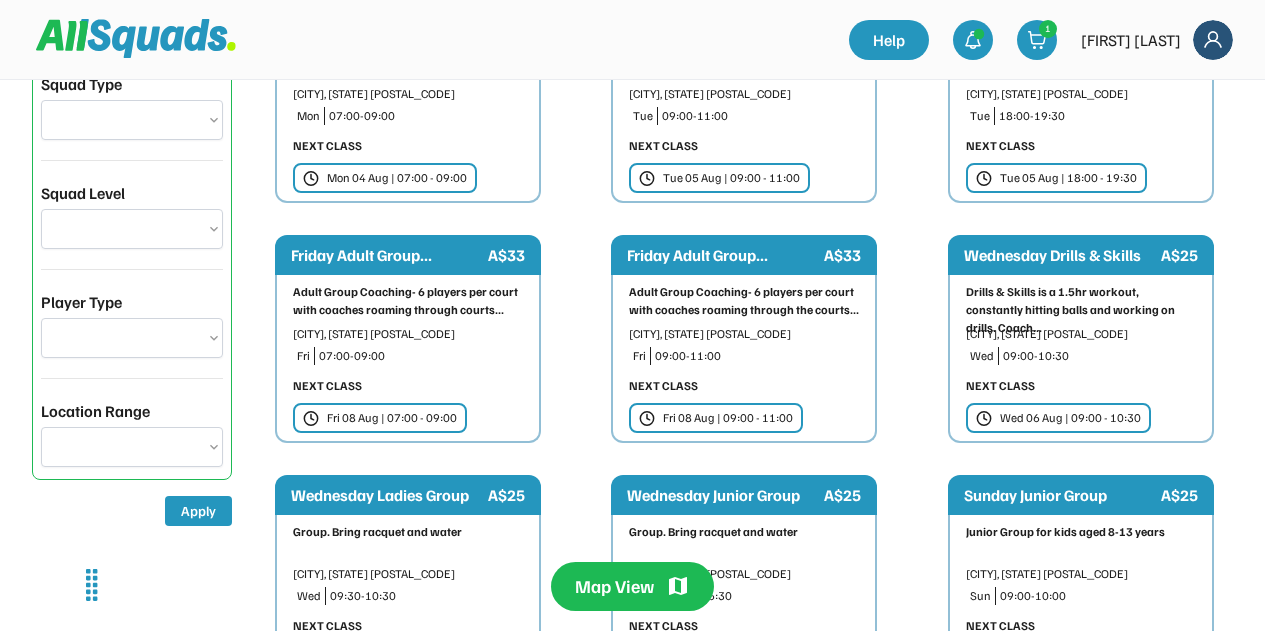 scroll, scrollTop: 200, scrollLeft: 0, axis: vertical 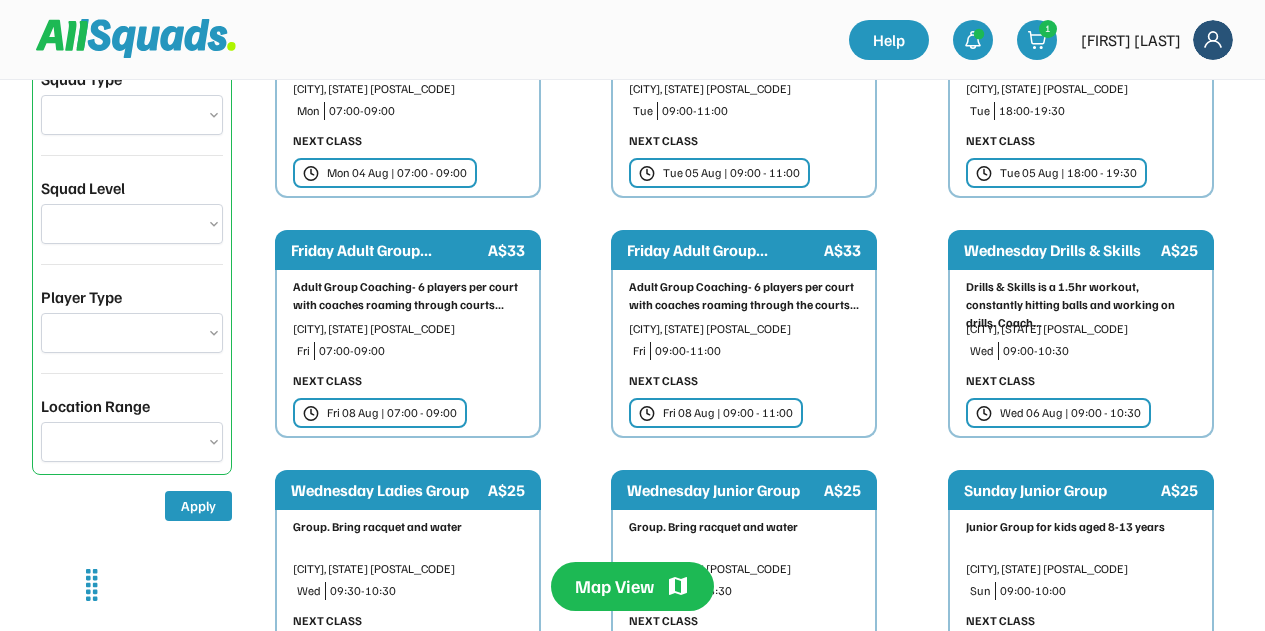 click on "Fri 08 Aug | 07:00 - 09:00" at bounding box center (392, 413) 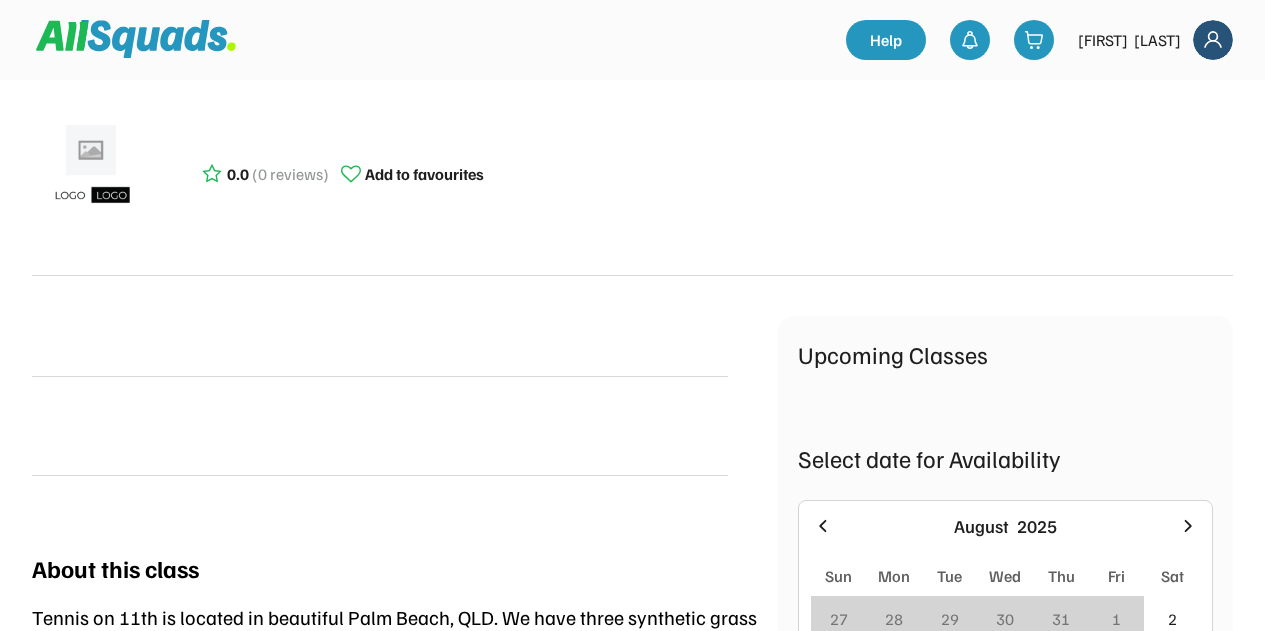 scroll, scrollTop: 0, scrollLeft: 0, axis: both 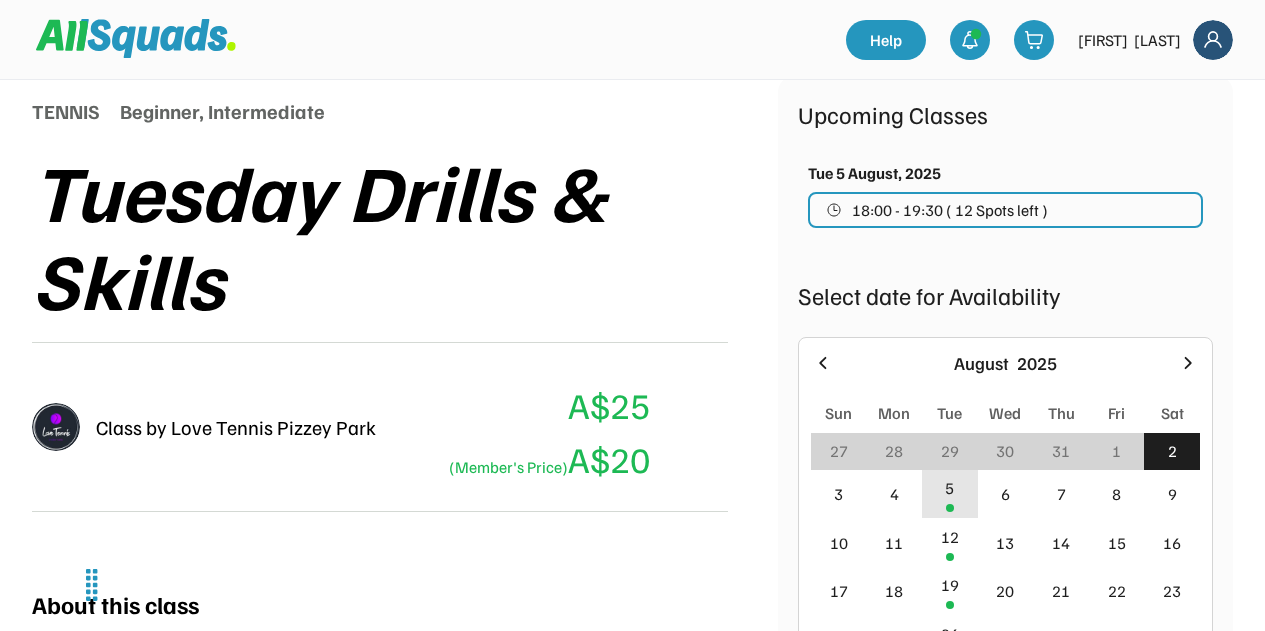 click on "5" at bounding box center [950, 494] 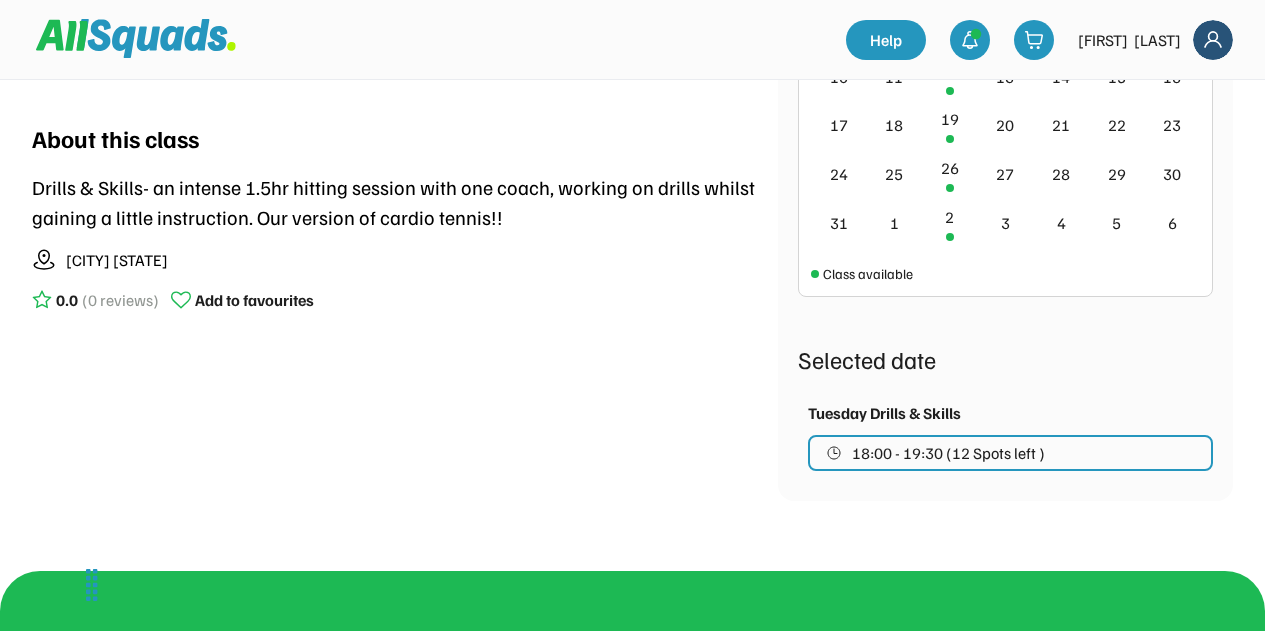 scroll, scrollTop: 720, scrollLeft: 0, axis: vertical 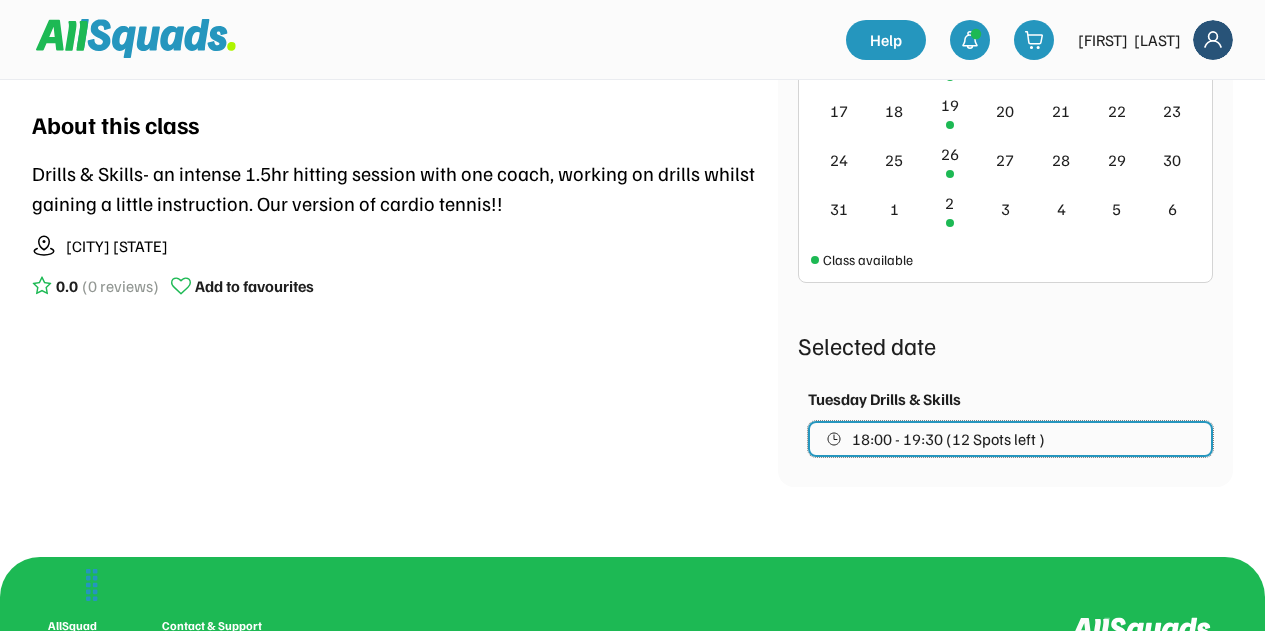 click on "18:00 - 19:30 (12 Spots left )" at bounding box center [948, 439] 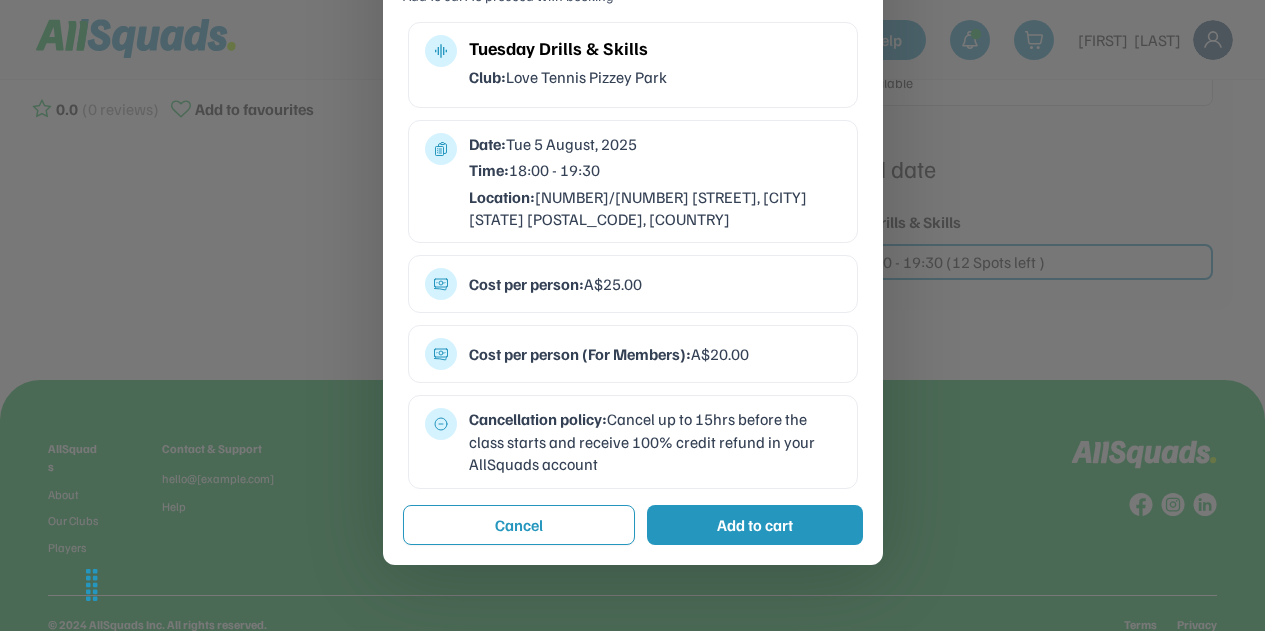 scroll, scrollTop: 920, scrollLeft: 0, axis: vertical 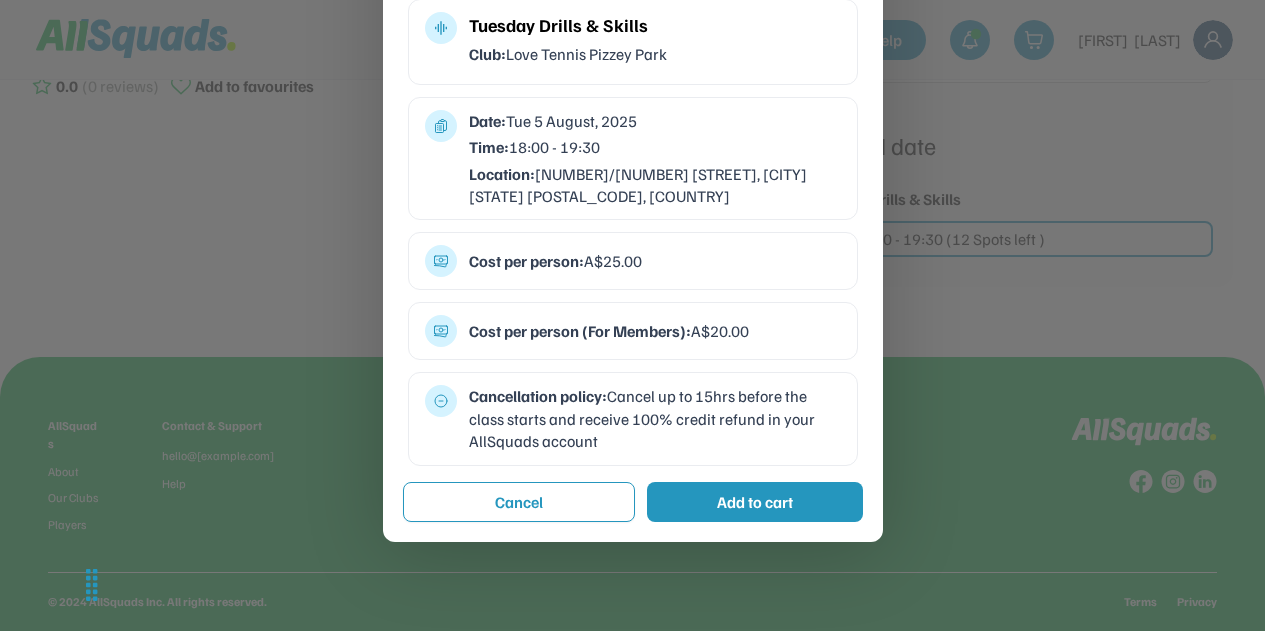 click on "Add to cart" at bounding box center [755, 502] 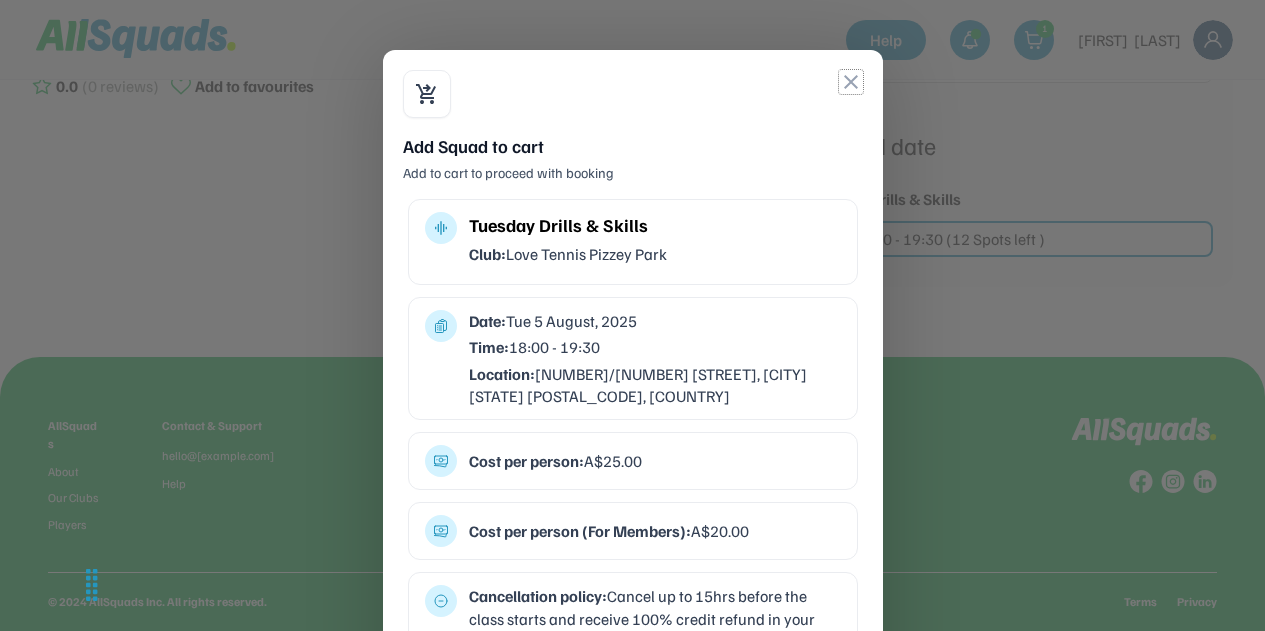 click on "close" at bounding box center [851, 82] 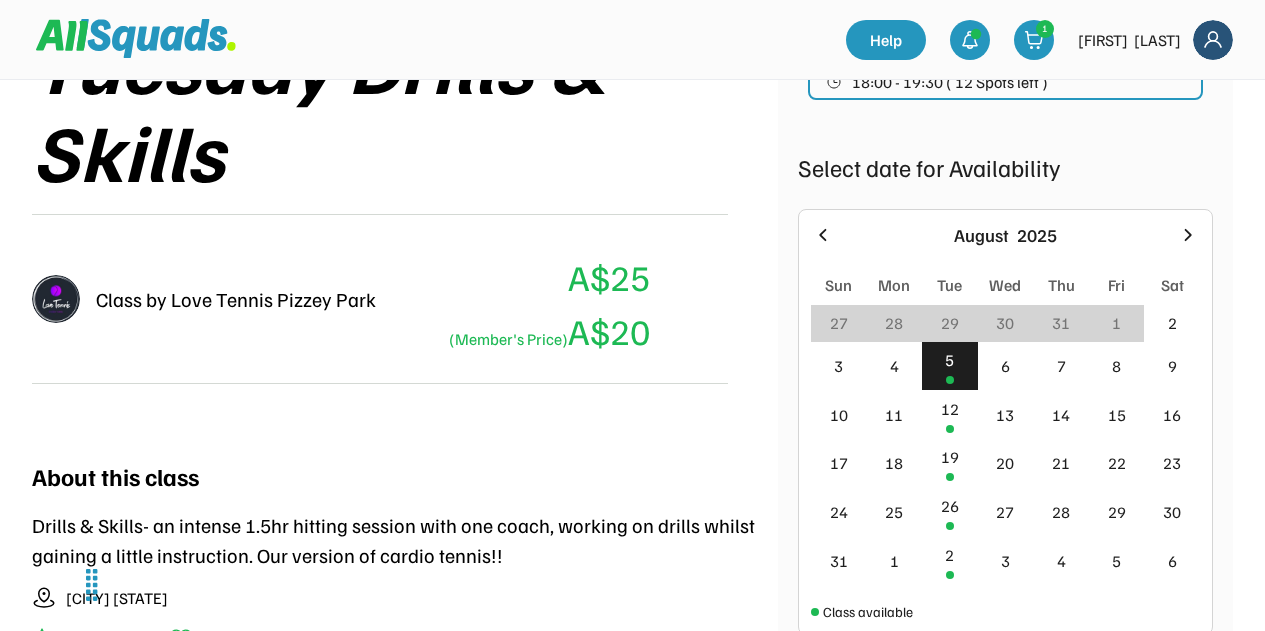 scroll, scrollTop: 184, scrollLeft: 0, axis: vertical 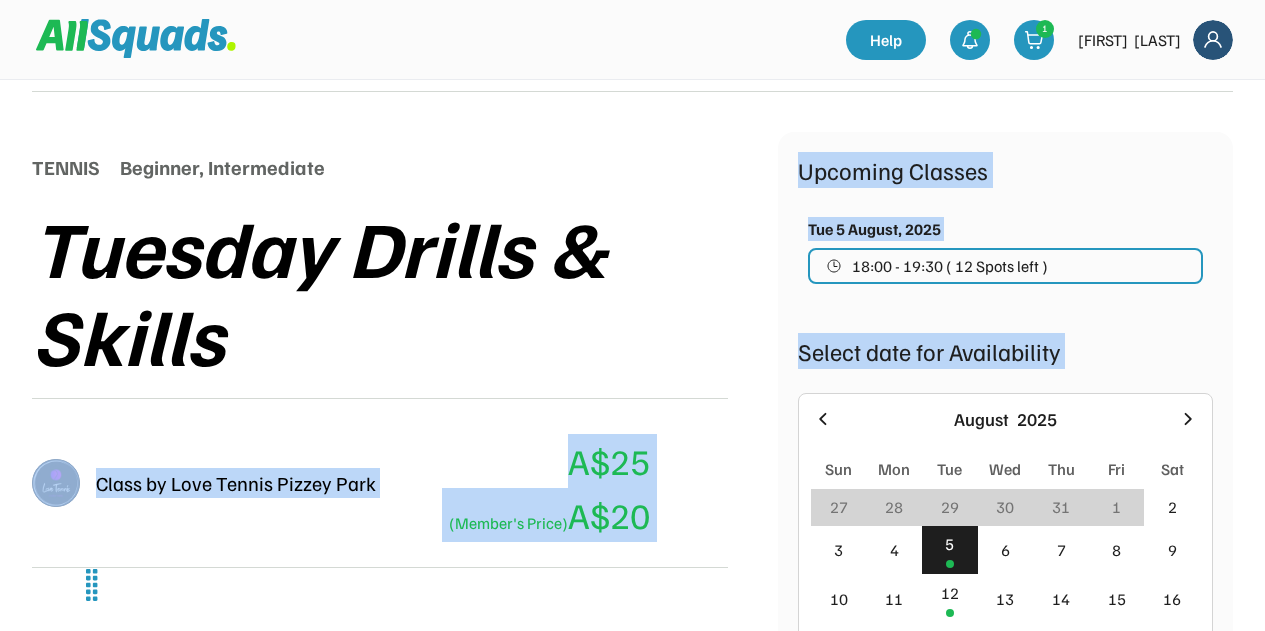 drag, startPoint x: 609, startPoint y: 323, endPoint x: 876, endPoint y: 406, distance: 279.6033 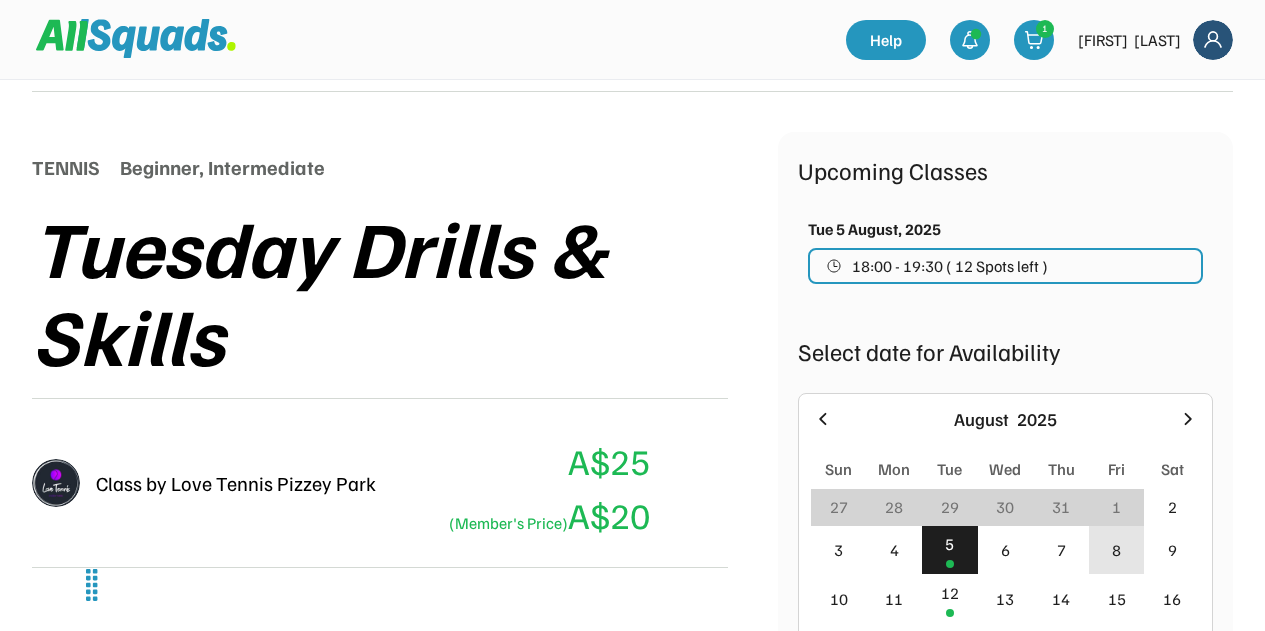 click on "8" at bounding box center (1117, 550) 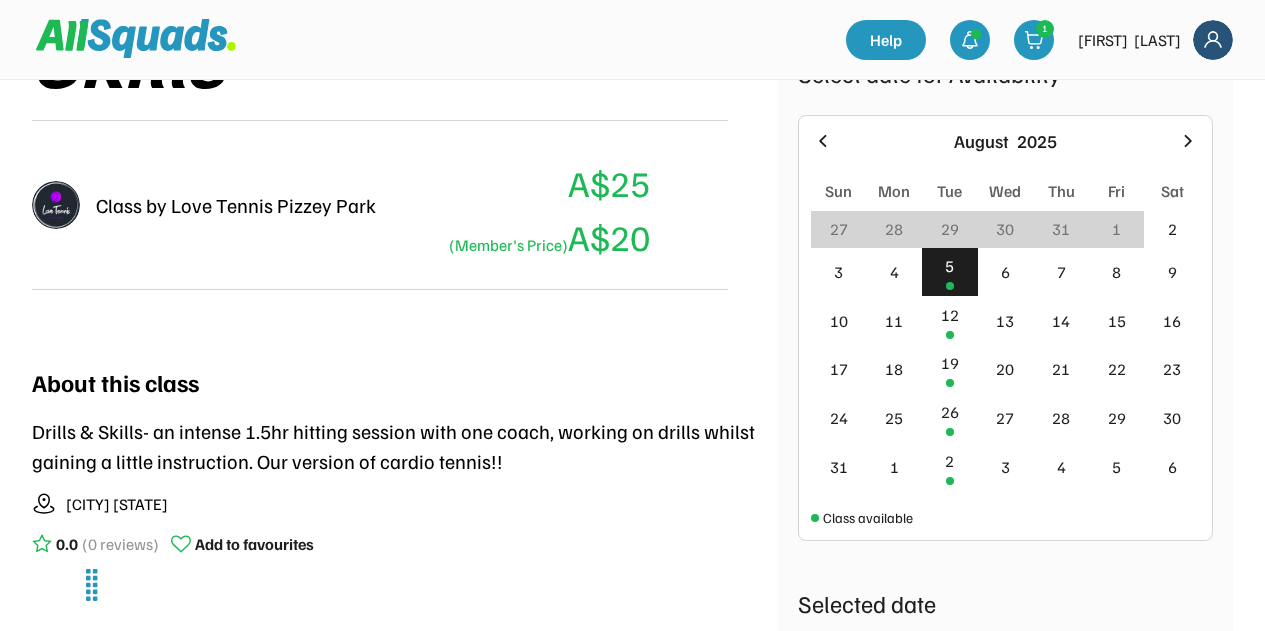 scroll, scrollTop: 464, scrollLeft: 0, axis: vertical 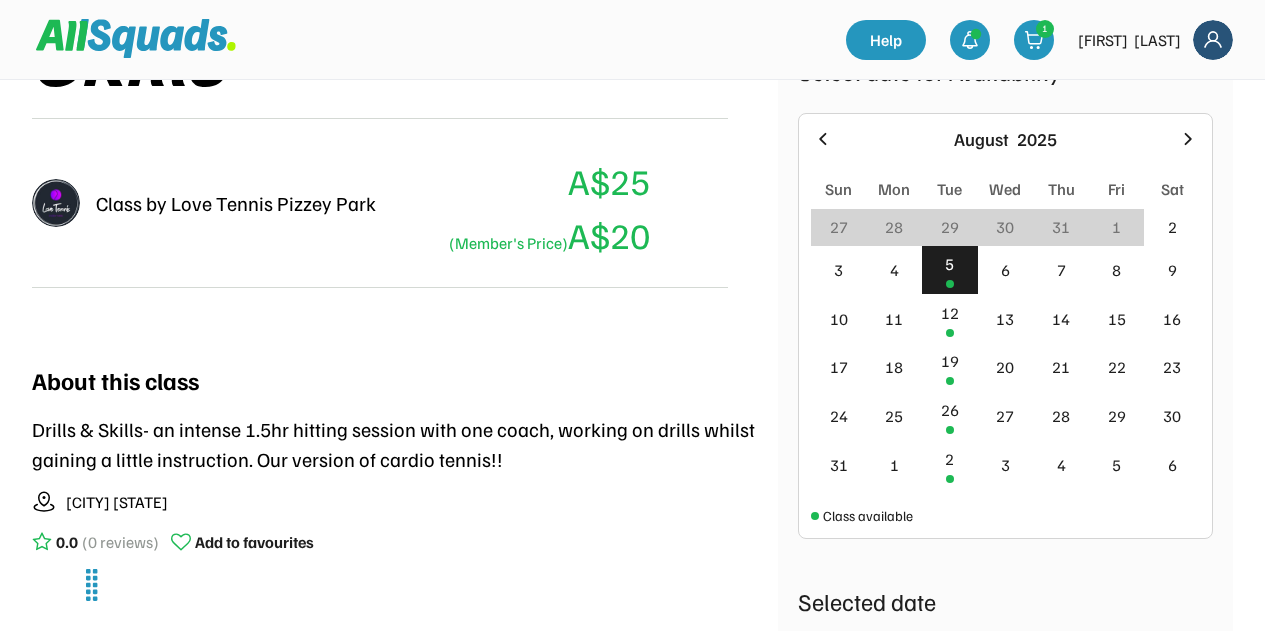 click 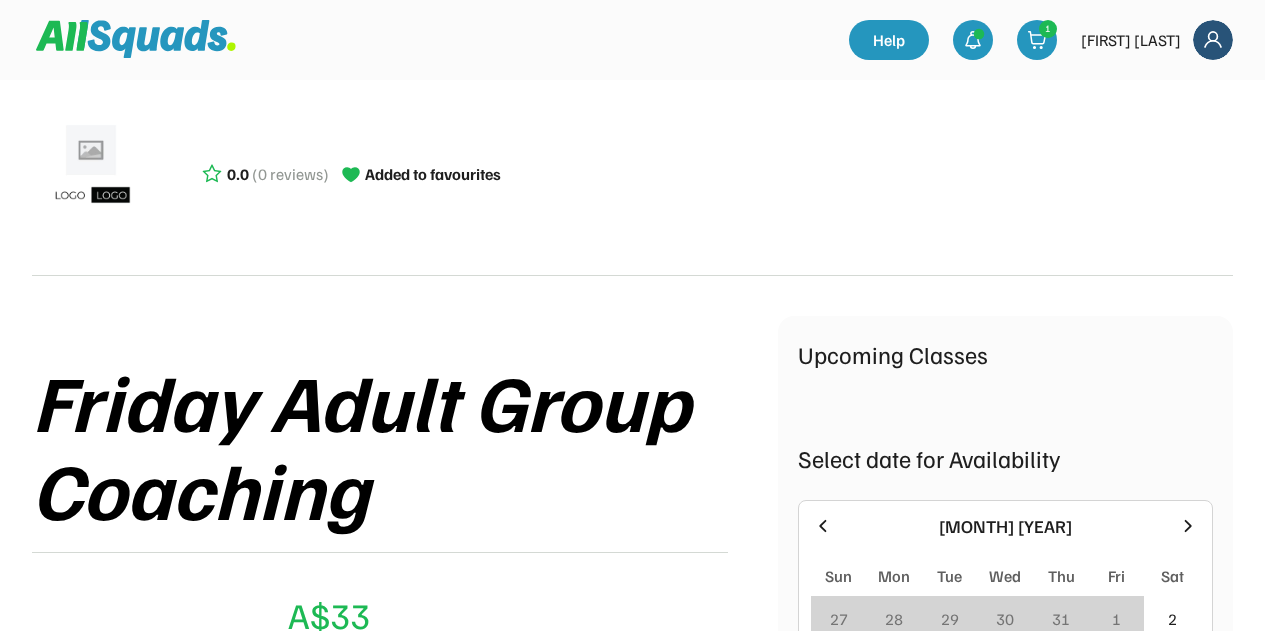 scroll, scrollTop: 0, scrollLeft: 0, axis: both 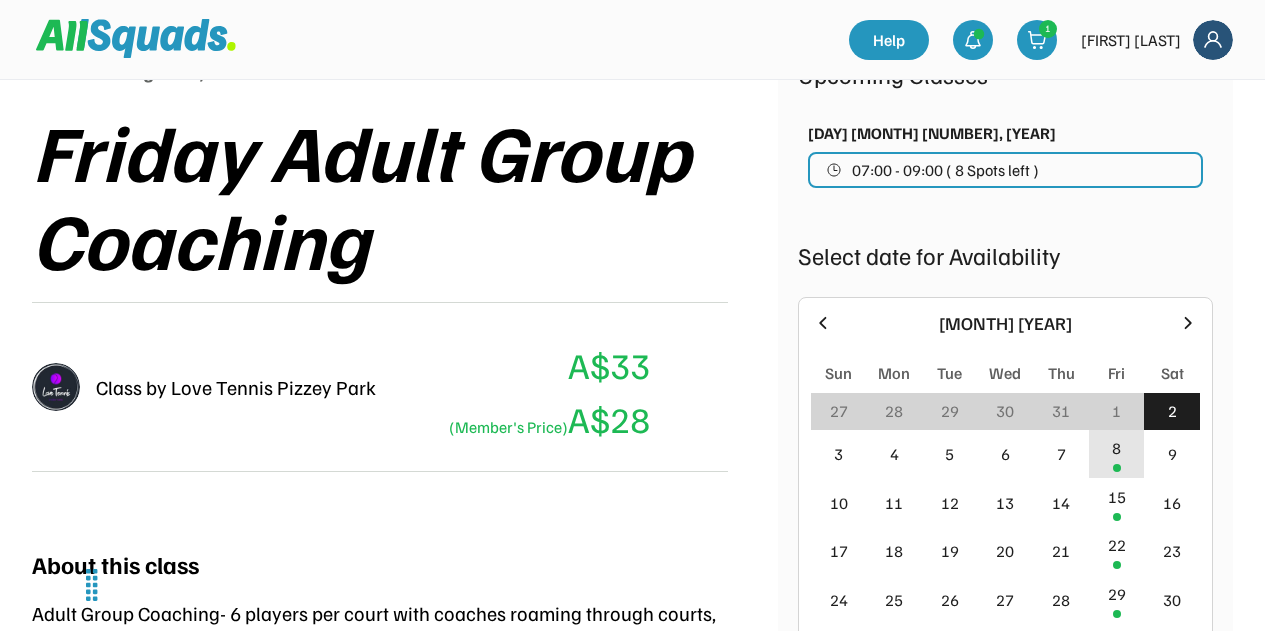 click on "8" at bounding box center [1116, 448] 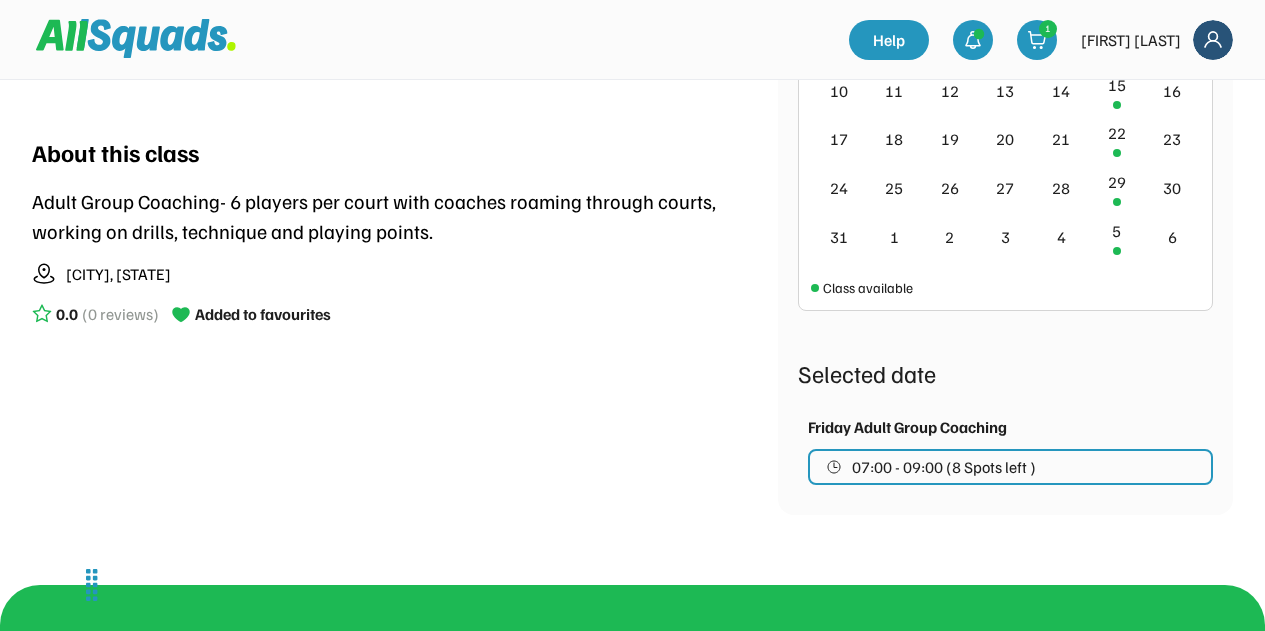 scroll, scrollTop: 720, scrollLeft: 0, axis: vertical 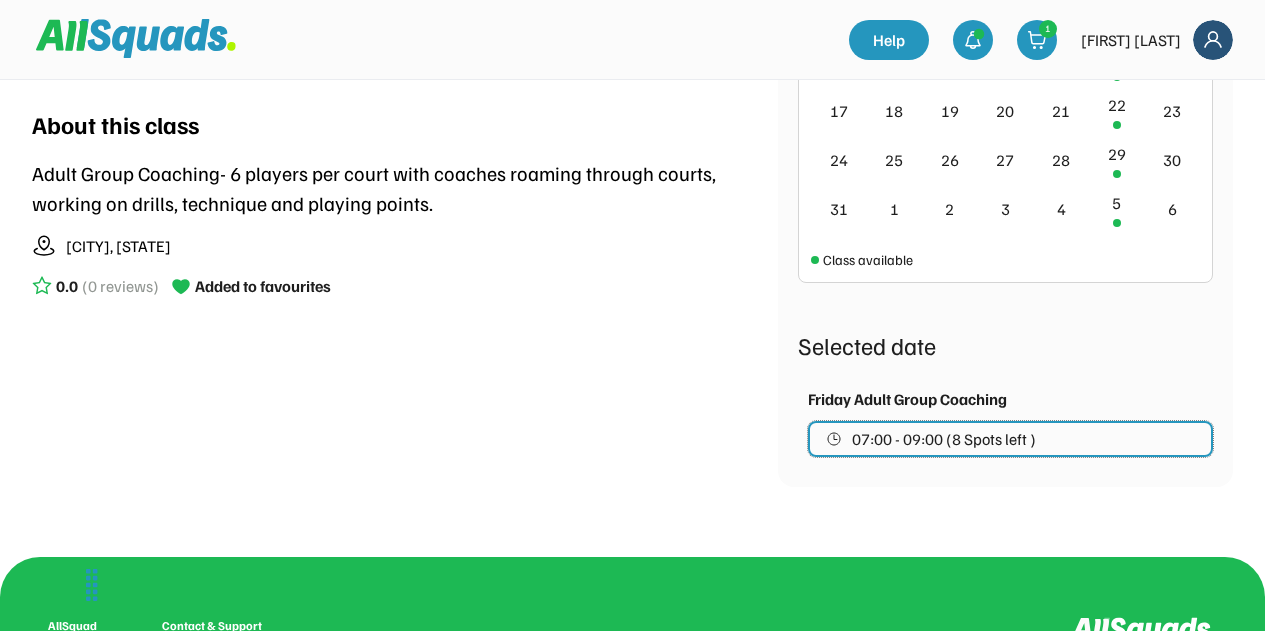 click on "07:00 - 09:00 (8 Spots left )" at bounding box center [944, 439] 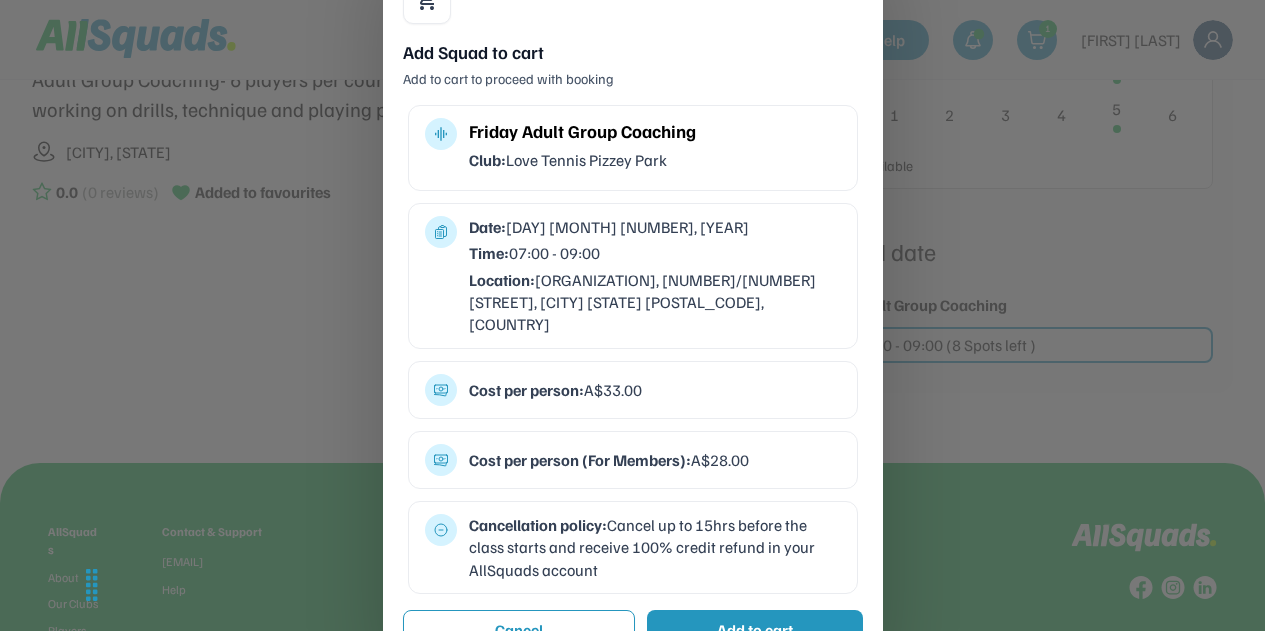 scroll, scrollTop: 840, scrollLeft: 0, axis: vertical 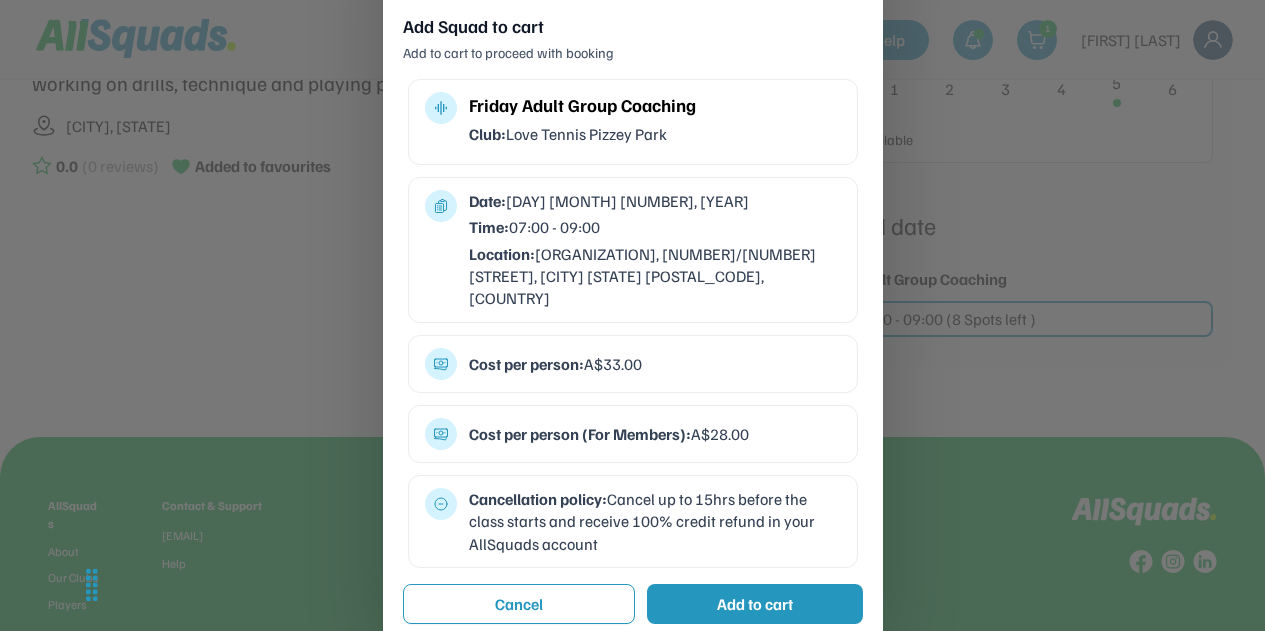 click on "Add to cart" at bounding box center [755, 604] 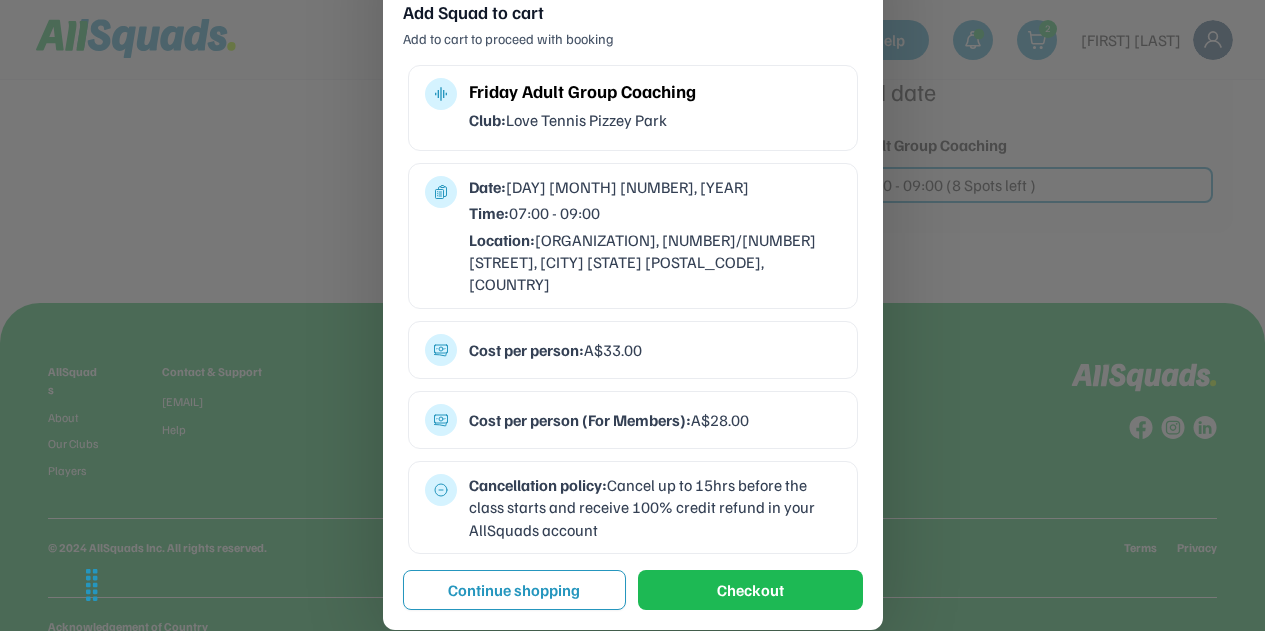 scroll, scrollTop: 1000, scrollLeft: 0, axis: vertical 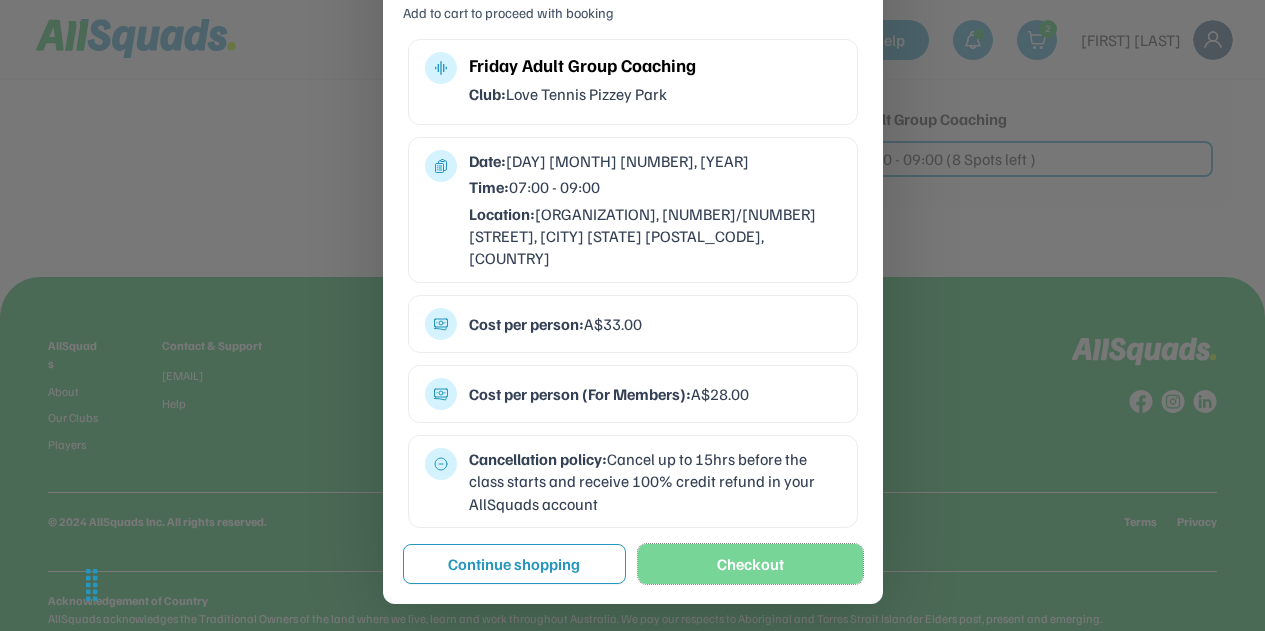 click on "Checkout" at bounding box center (750, 564) 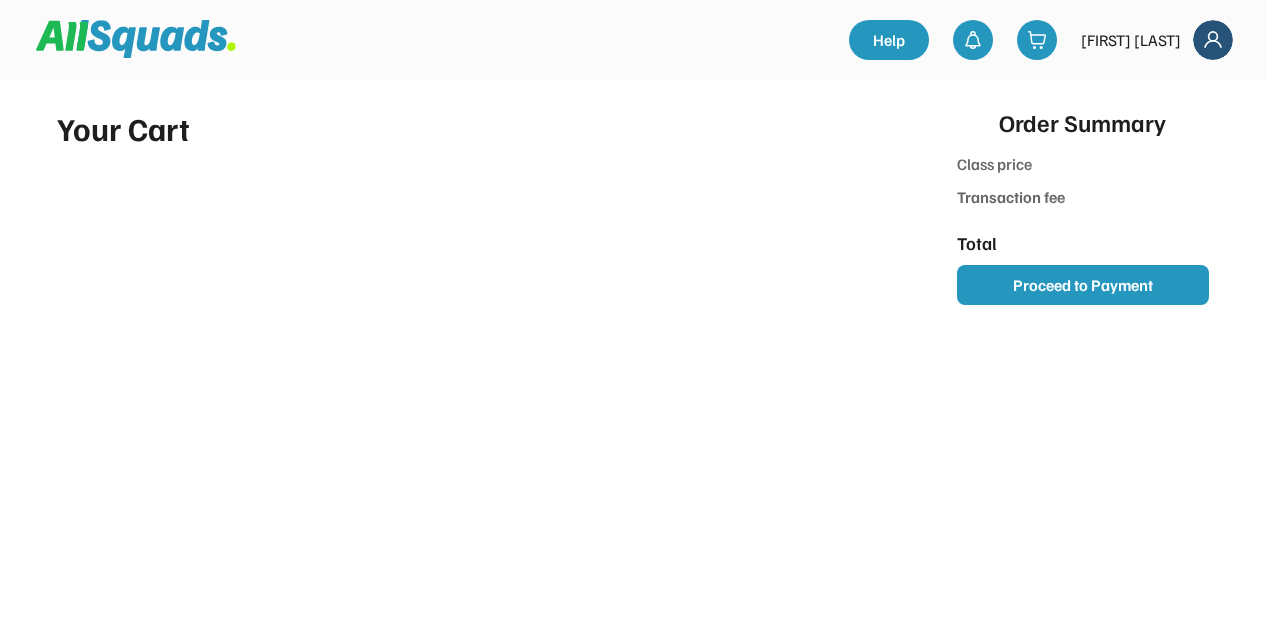 scroll, scrollTop: 0, scrollLeft: 0, axis: both 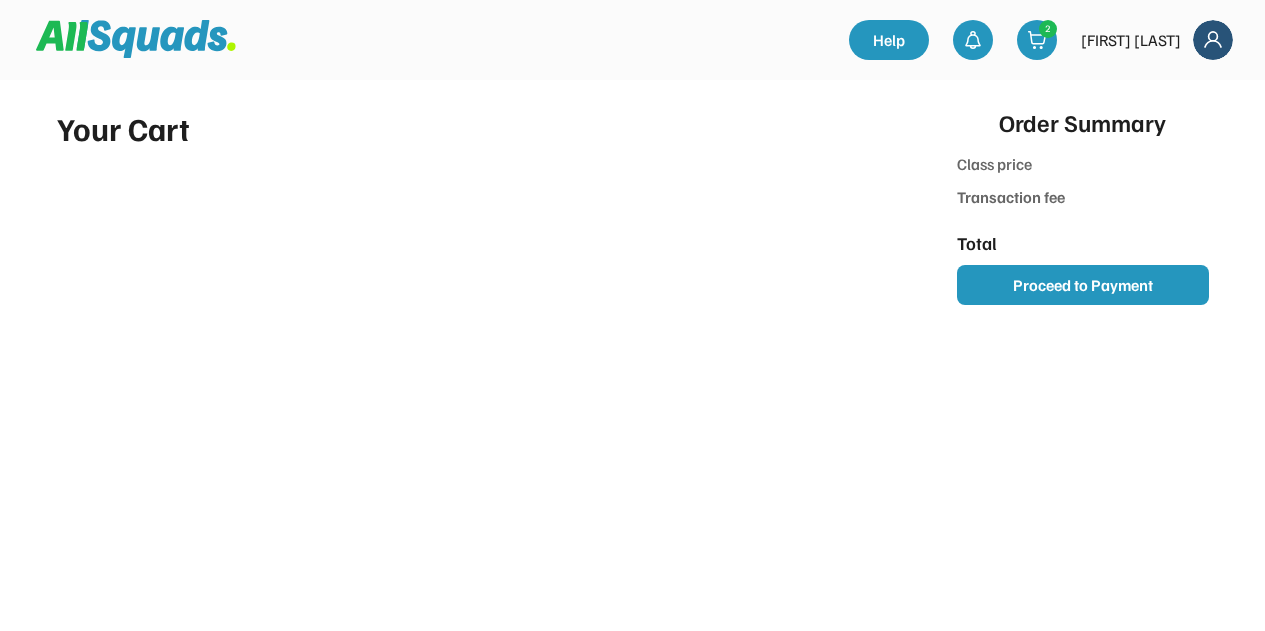 type on "*******" 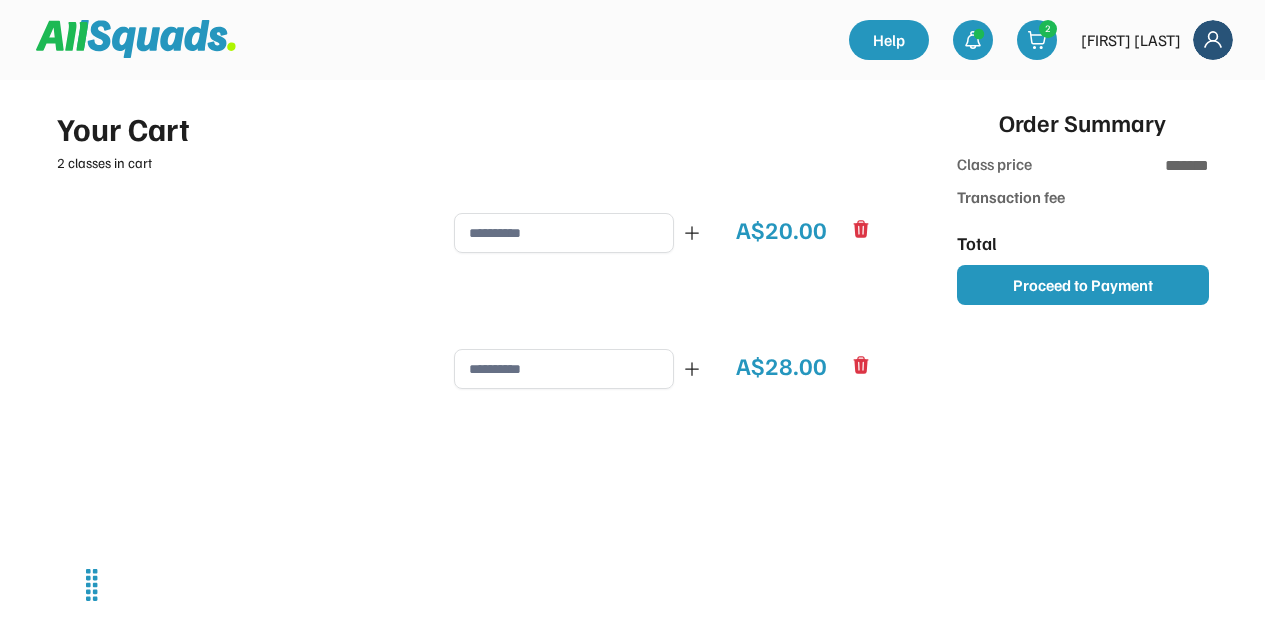type on "******" 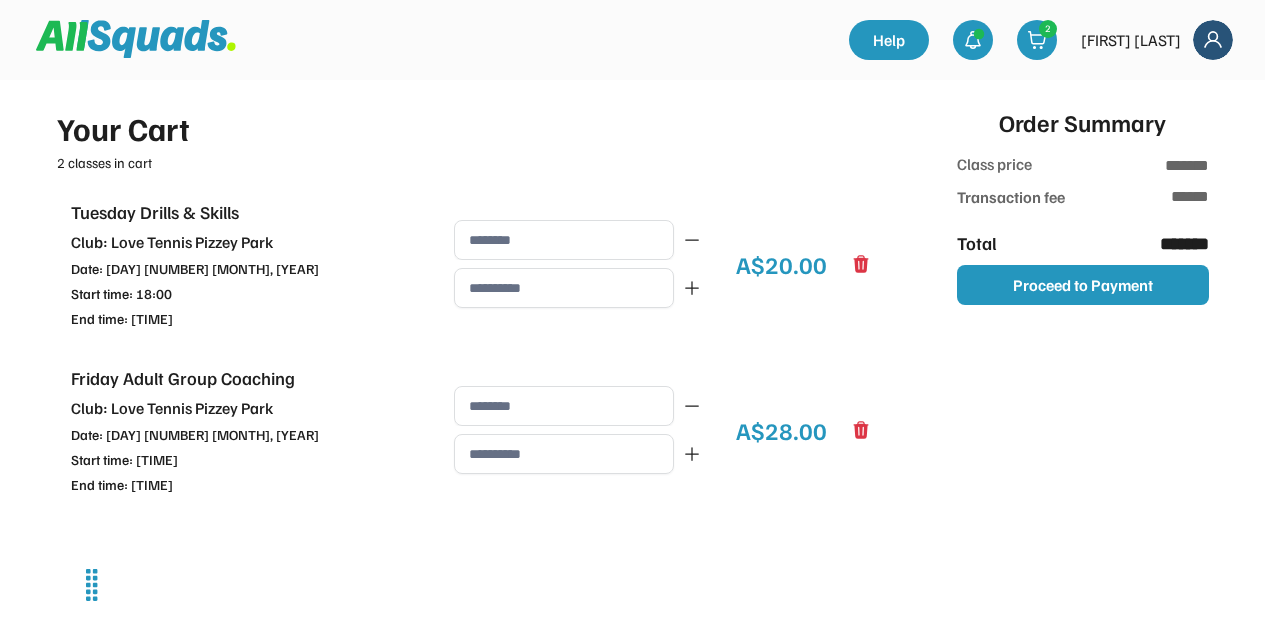 type on "**********" 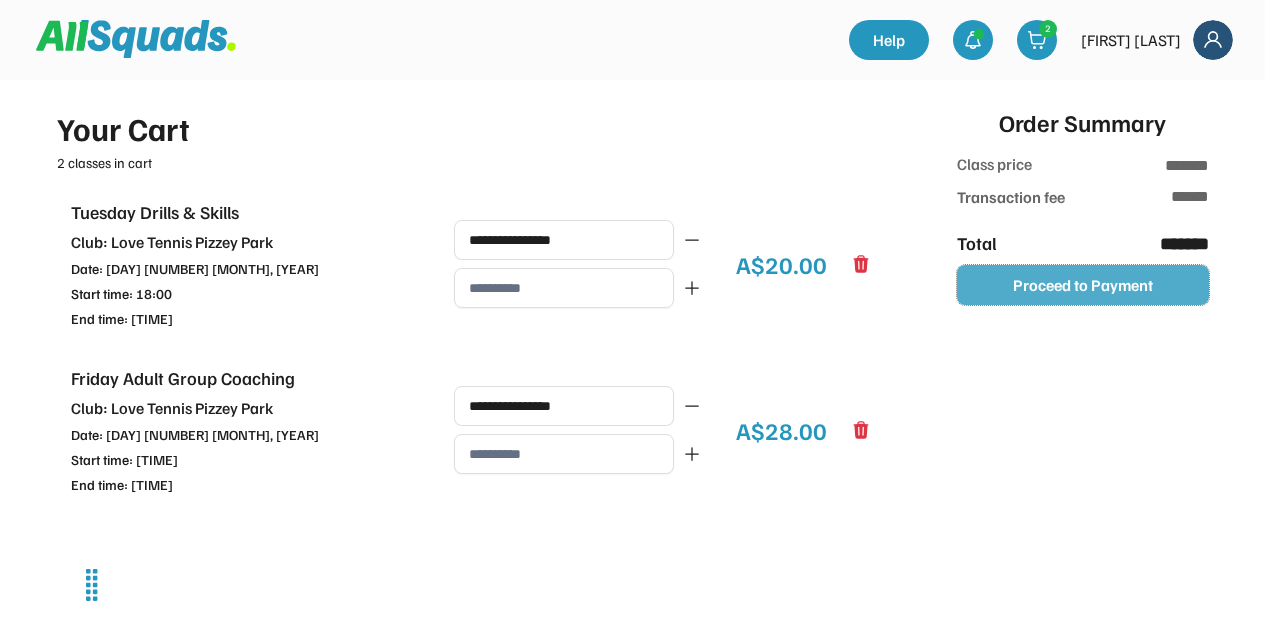click on "Proceed to Payment" at bounding box center (1083, 285) 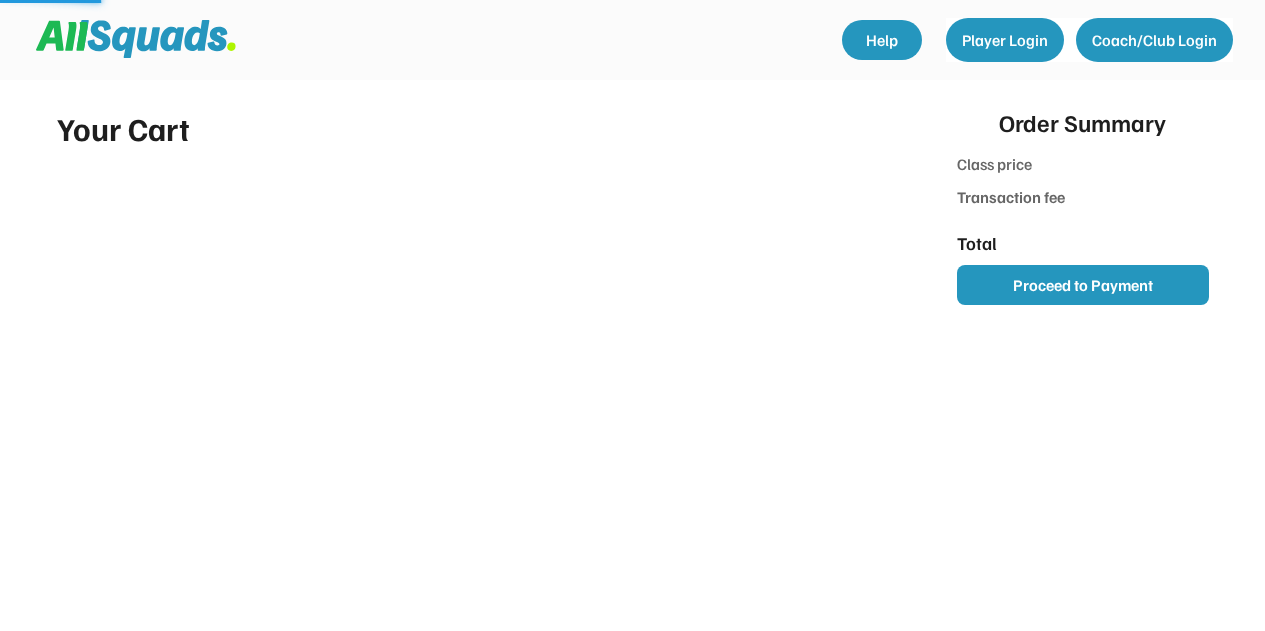 scroll, scrollTop: 0, scrollLeft: 0, axis: both 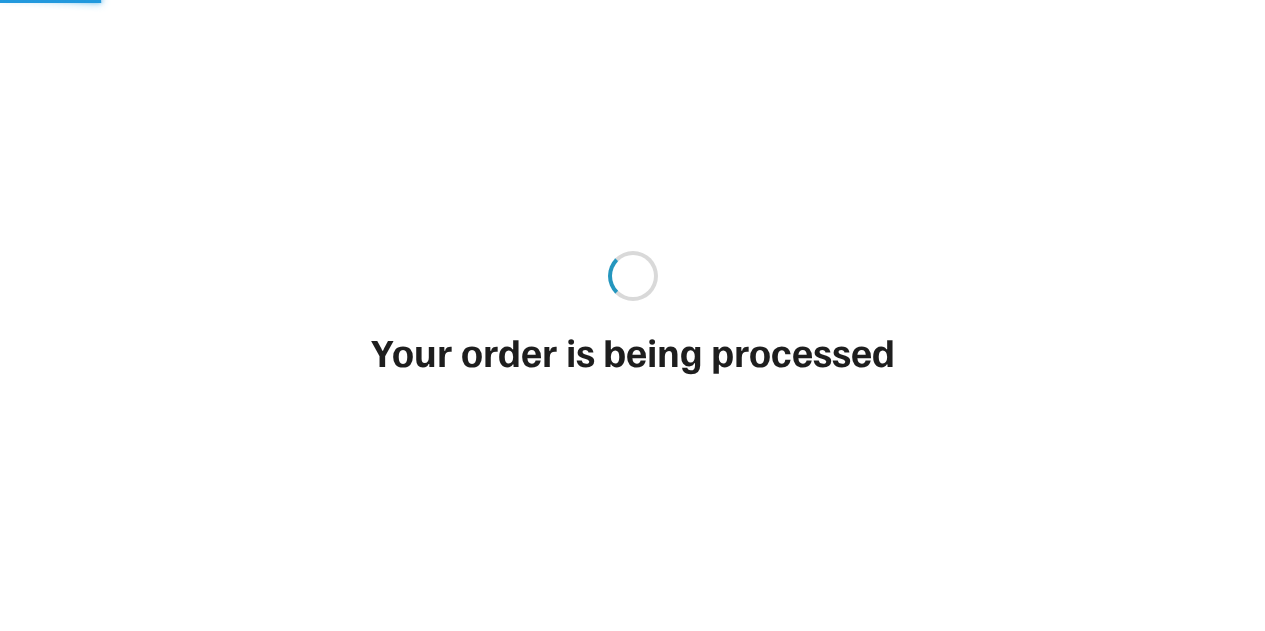 type on "*******" 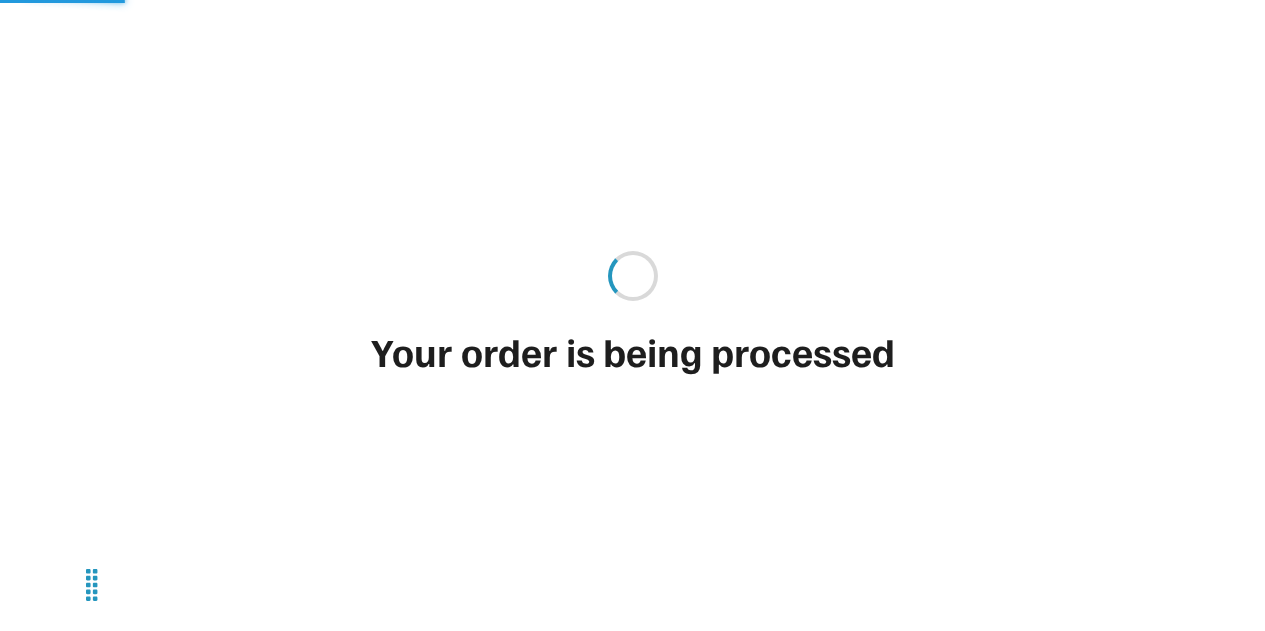 type on "******" 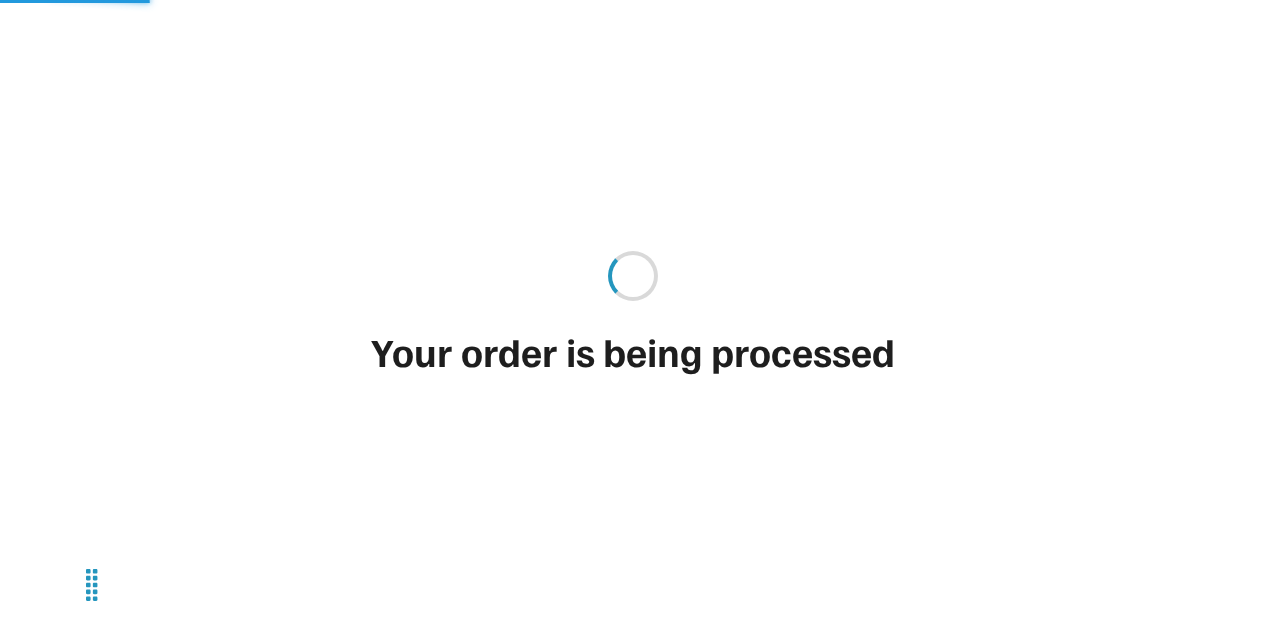 type on "**********" 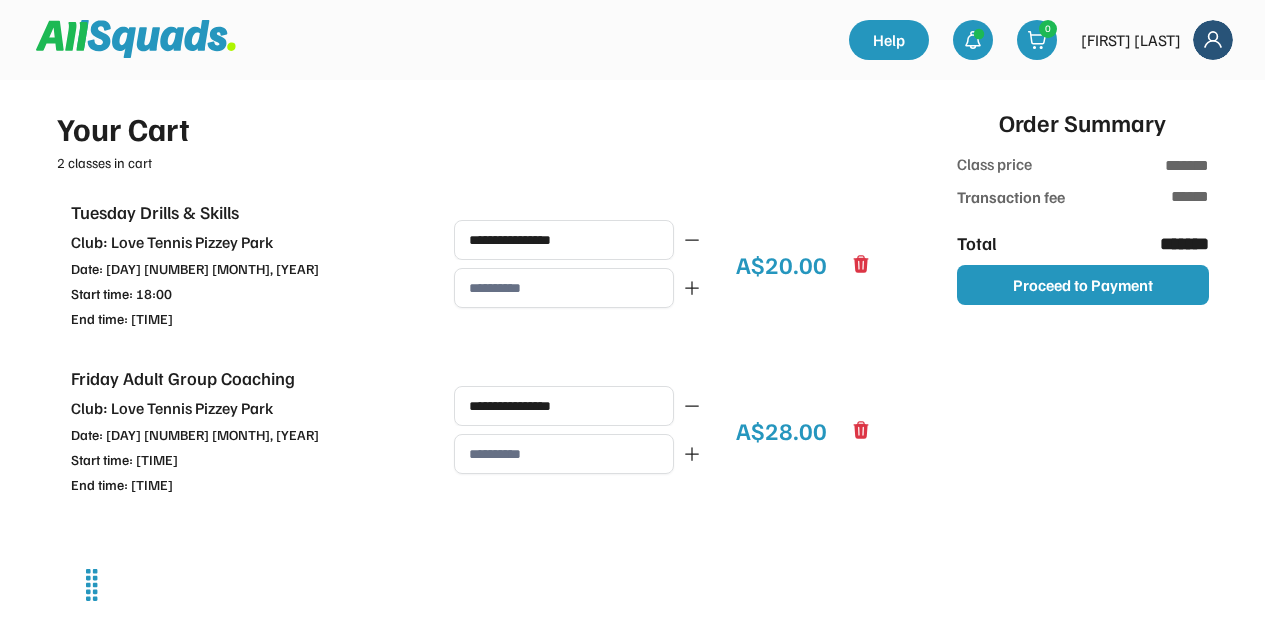 type on "**" 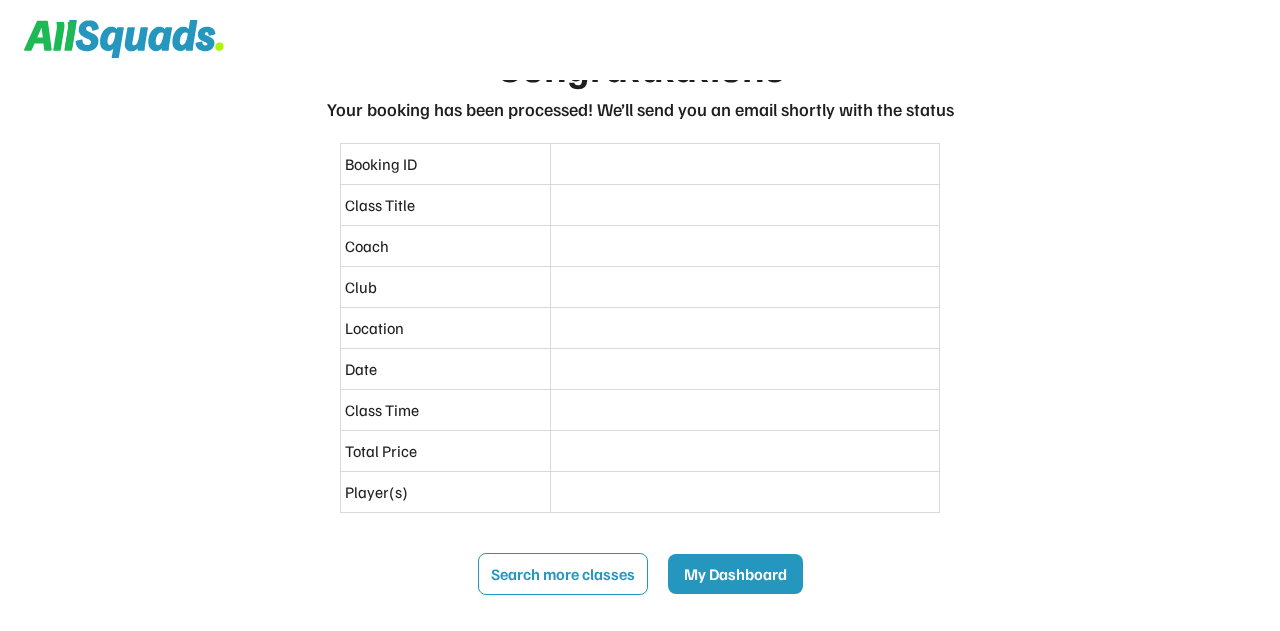 scroll, scrollTop: 0, scrollLeft: 0, axis: both 